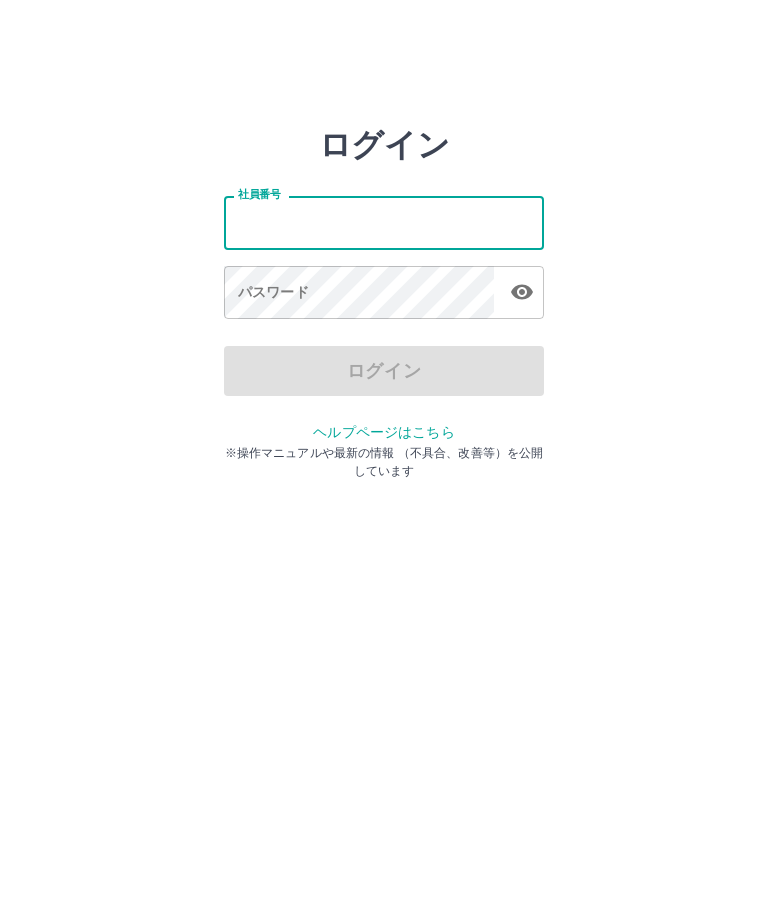 scroll, scrollTop: 0, scrollLeft: 0, axis: both 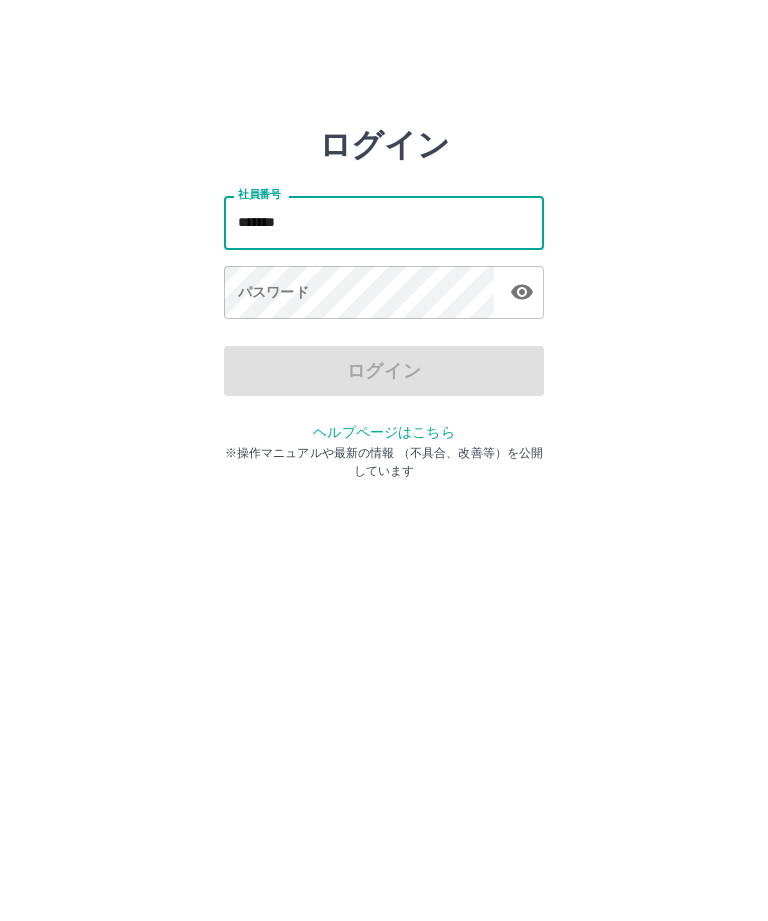 type on "*******" 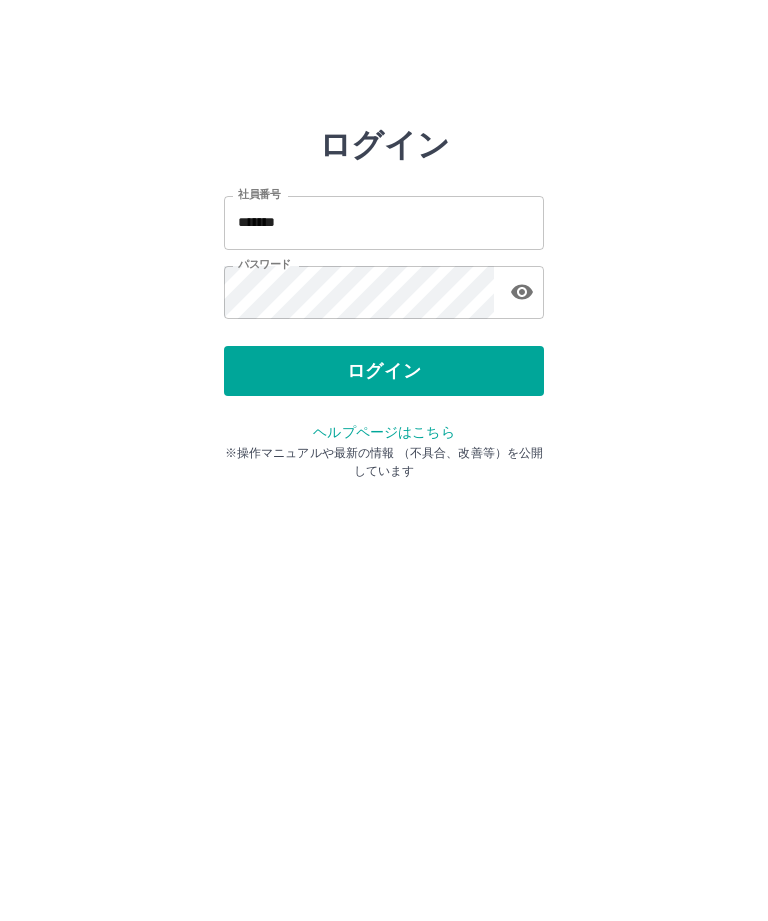 click on "ログイン" at bounding box center (384, 371) 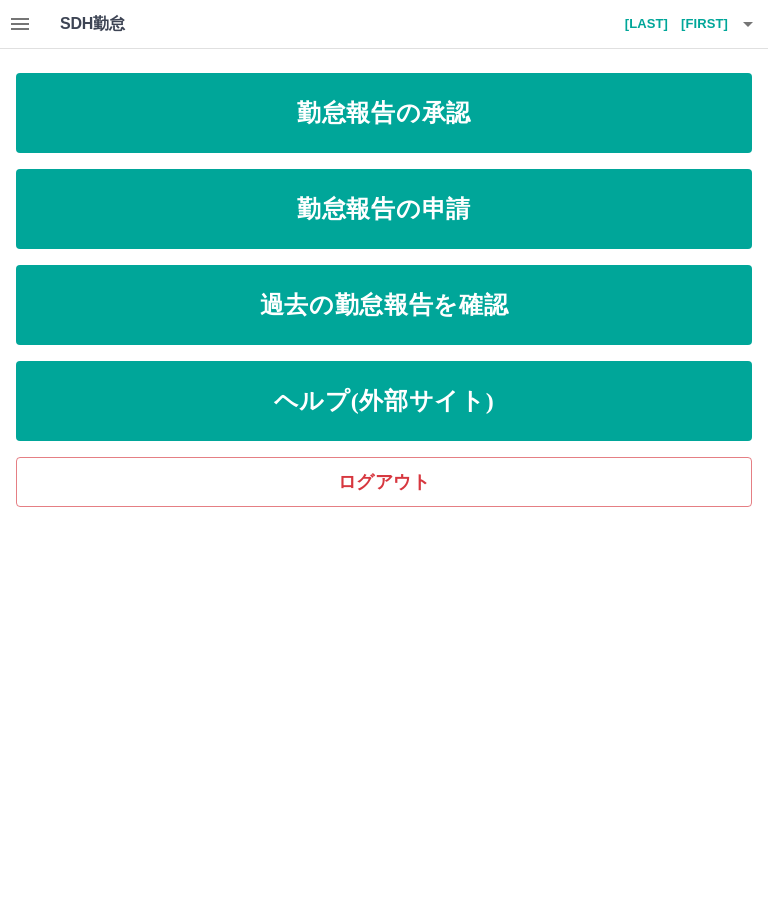 scroll, scrollTop: 0, scrollLeft: 0, axis: both 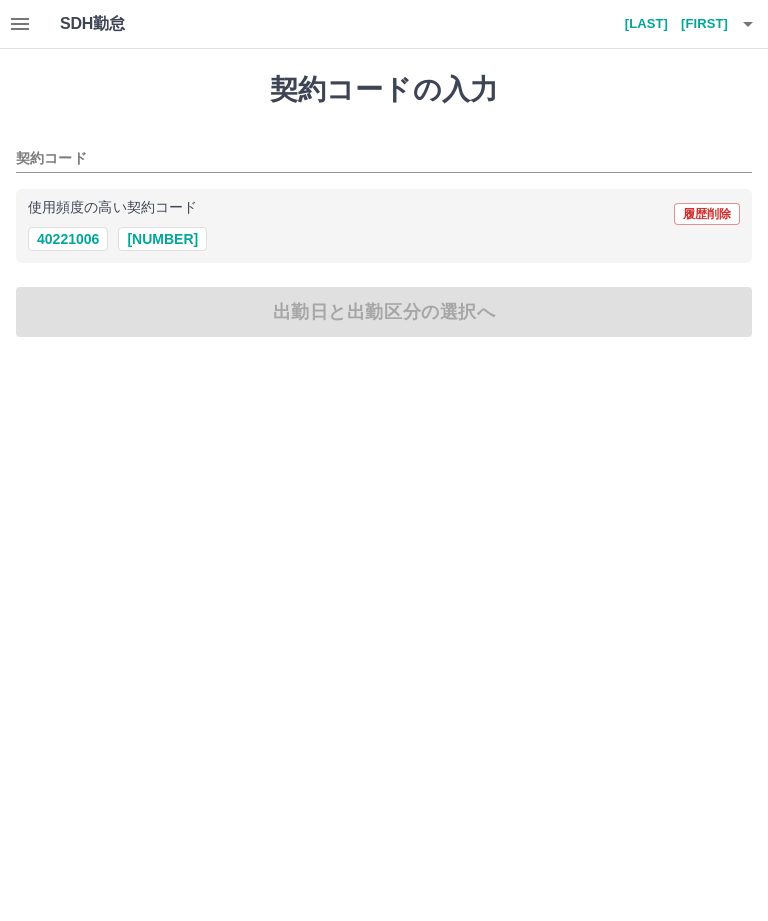 click on "熊井　みつ江" at bounding box center [668, 24] 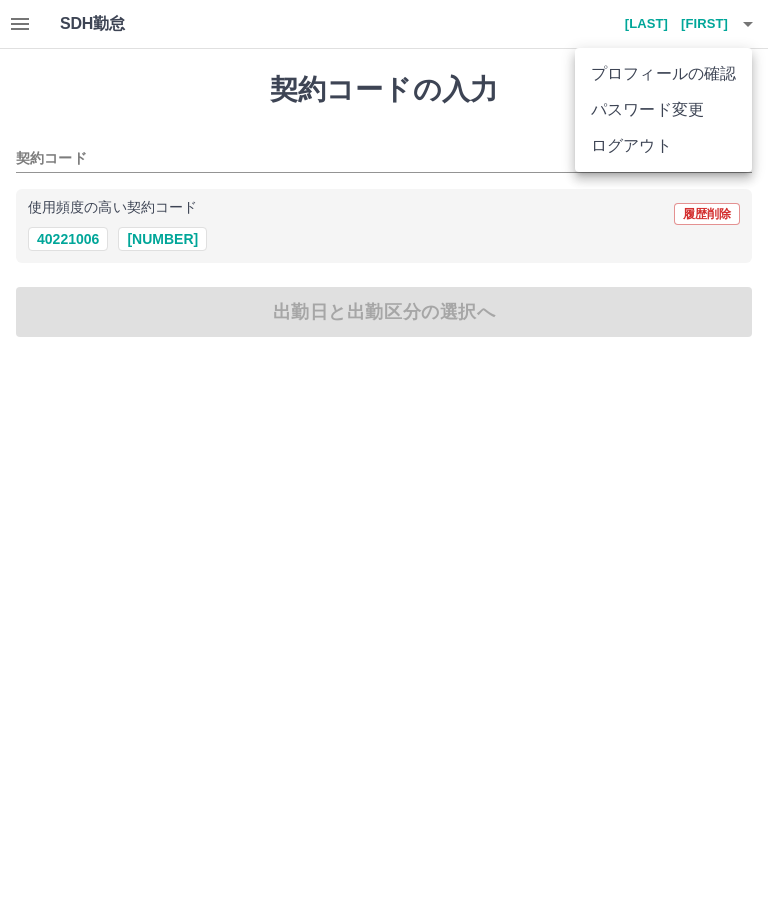 click on "ログアウト" at bounding box center [663, 146] 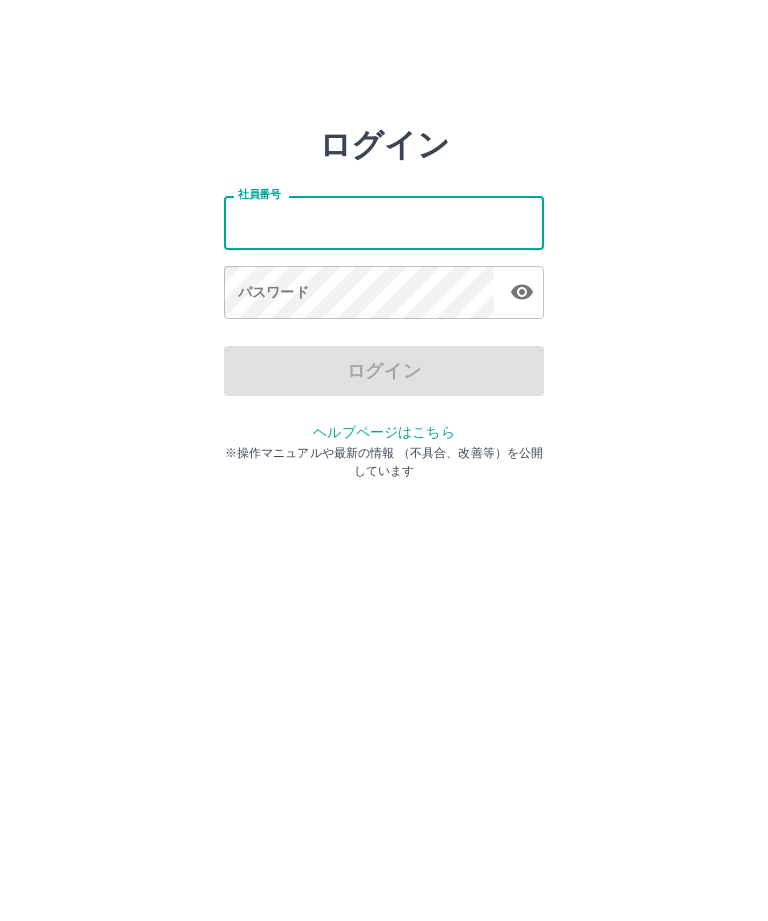 scroll, scrollTop: 0, scrollLeft: 0, axis: both 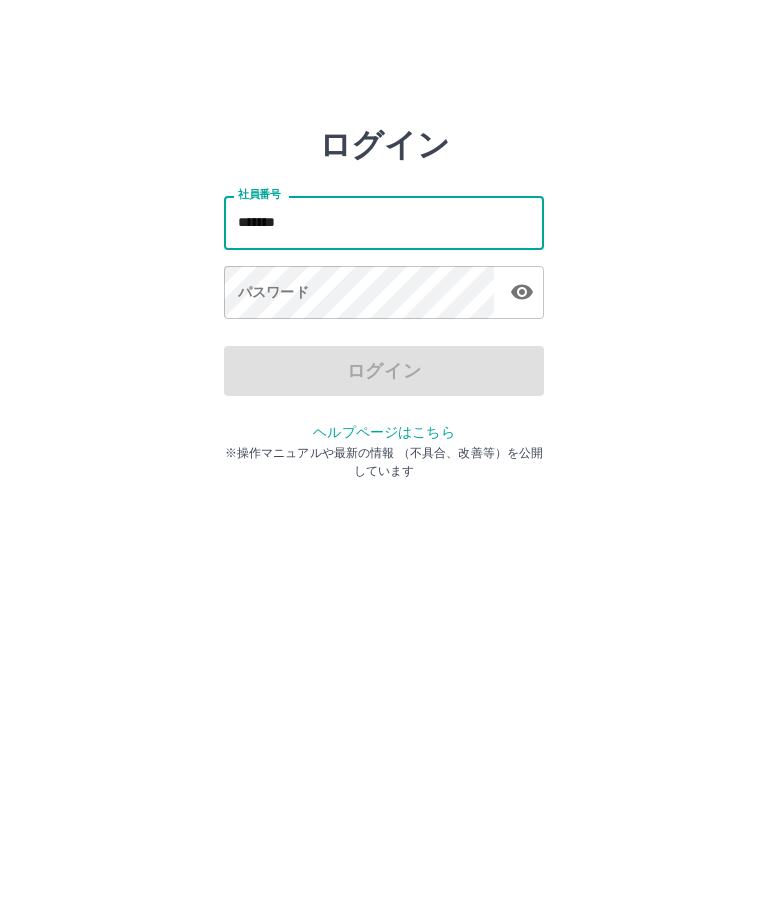 type on "*******" 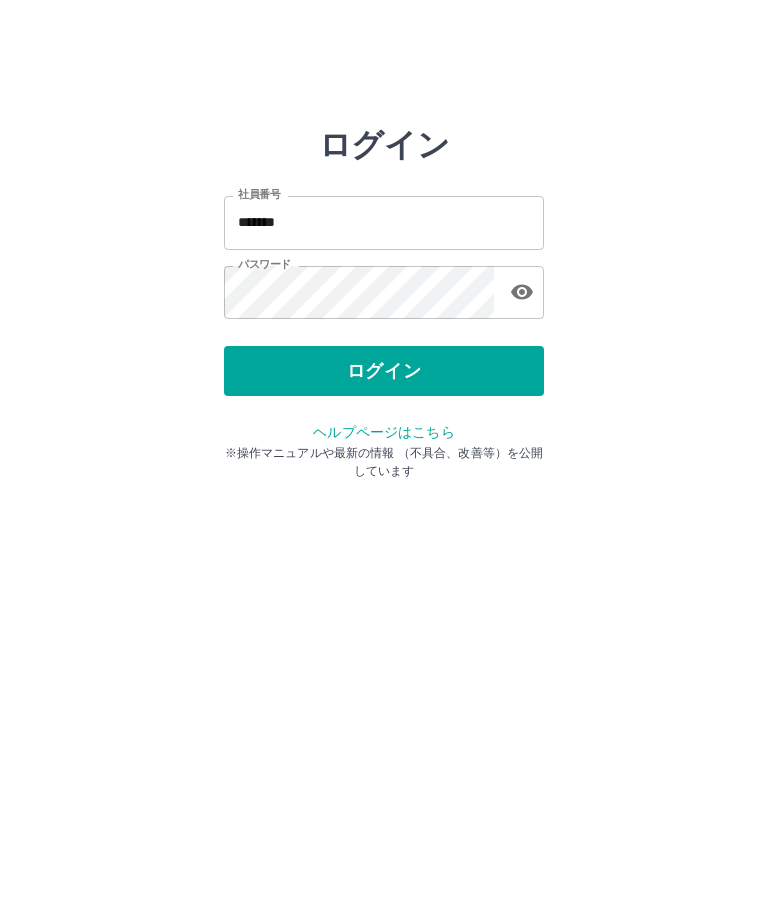 click on "ログイン" at bounding box center [384, 371] 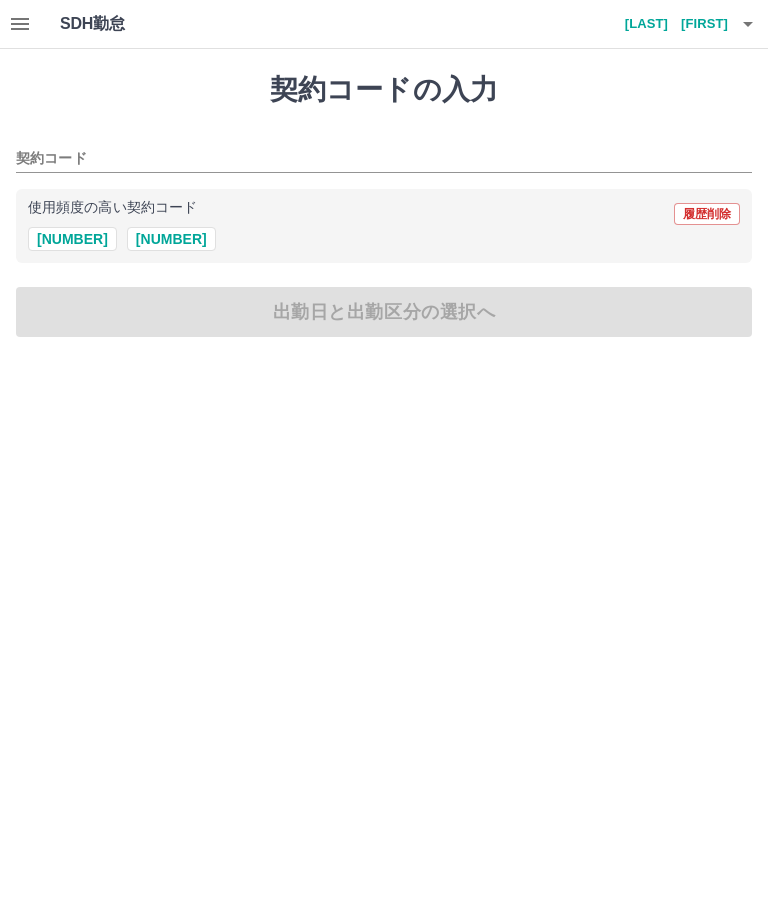 scroll, scrollTop: 0, scrollLeft: 0, axis: both 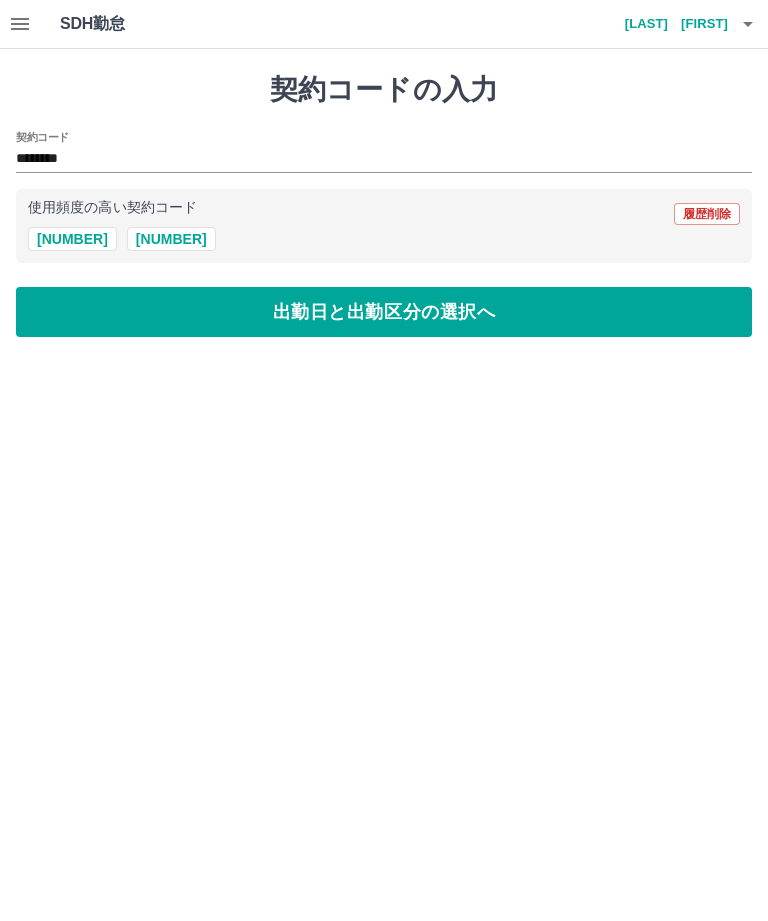 click on "出勤日と出勤区分の選択へ" at bounding box center (384, 312) 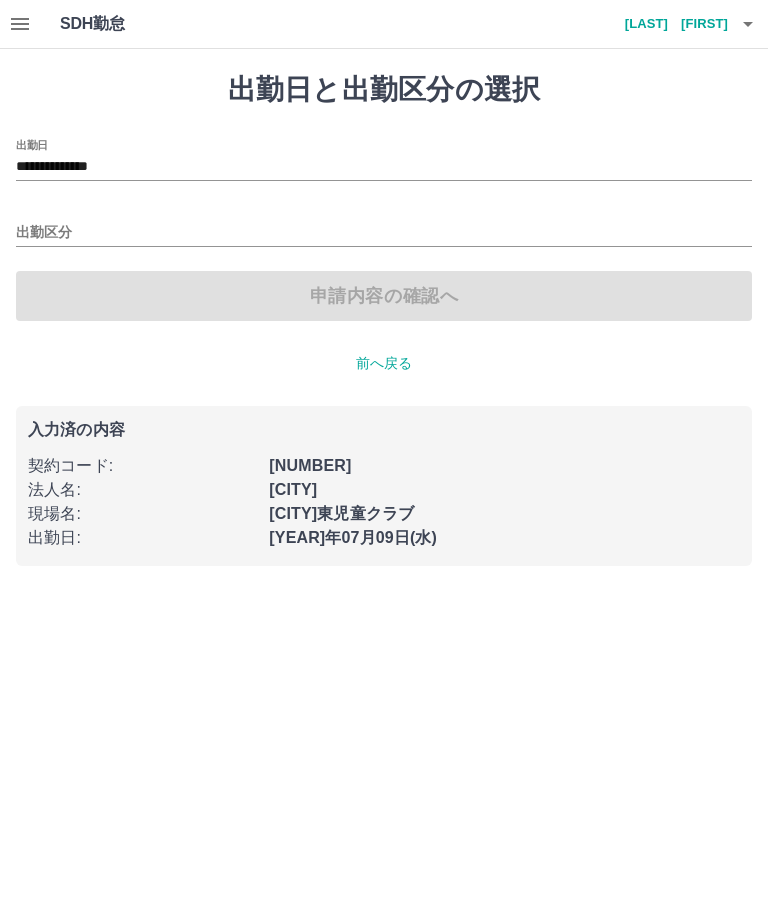 click on "出勤区分" at bounding box center [384, 233] 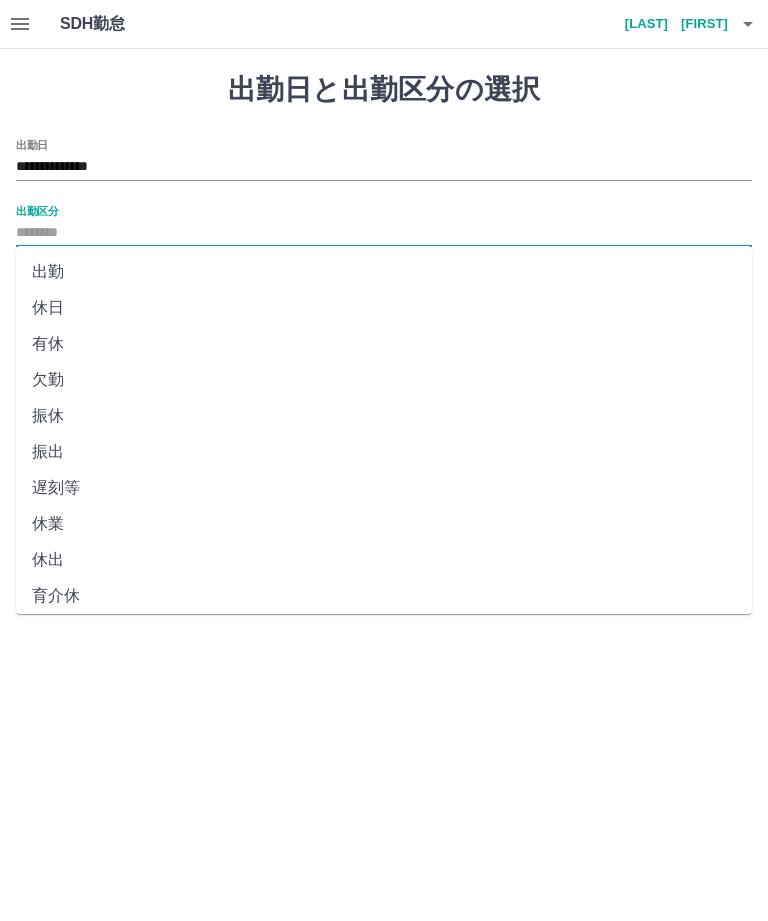 click on "出勤" at bounding box center (384, 272) 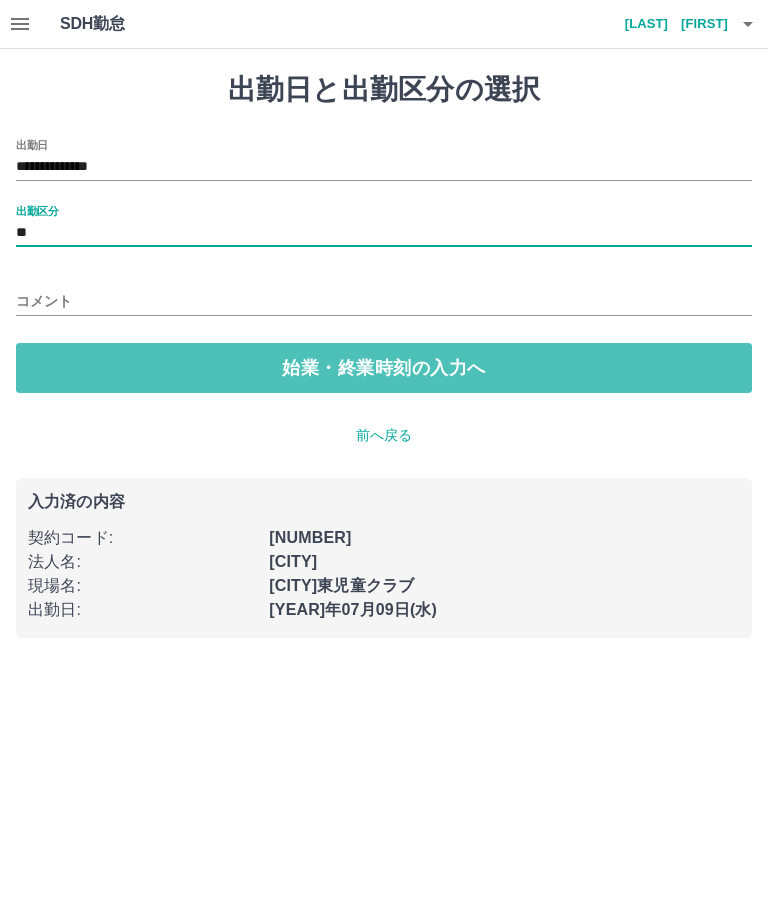 click on "始業・終業時刻の入力へ" at bounding box center [384, 368] 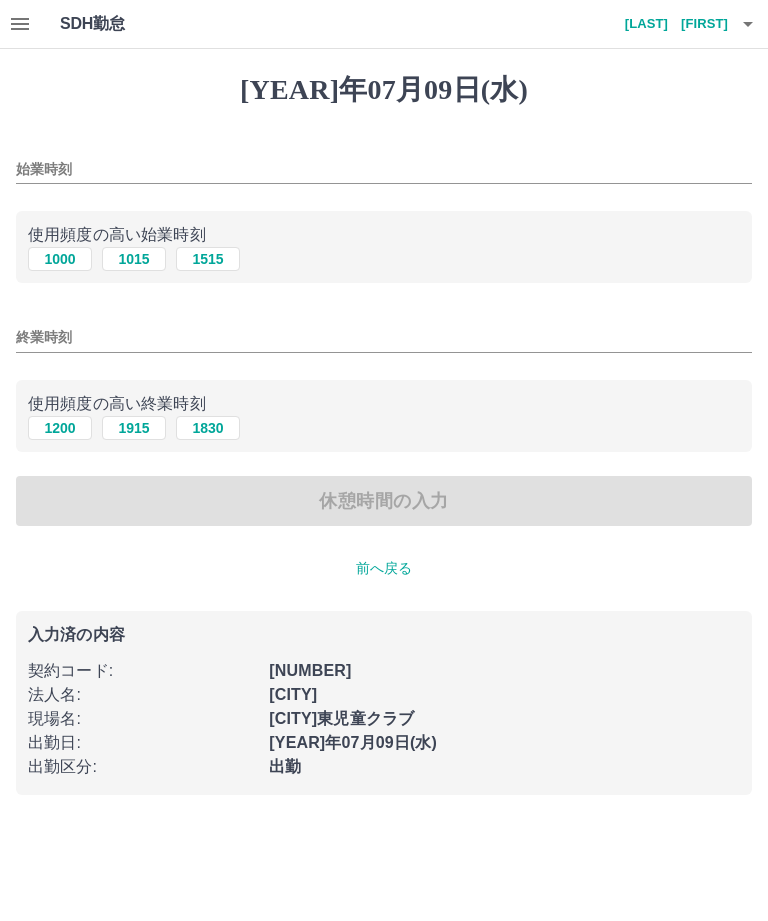 click on "1015" at bounding box center (134, 259) 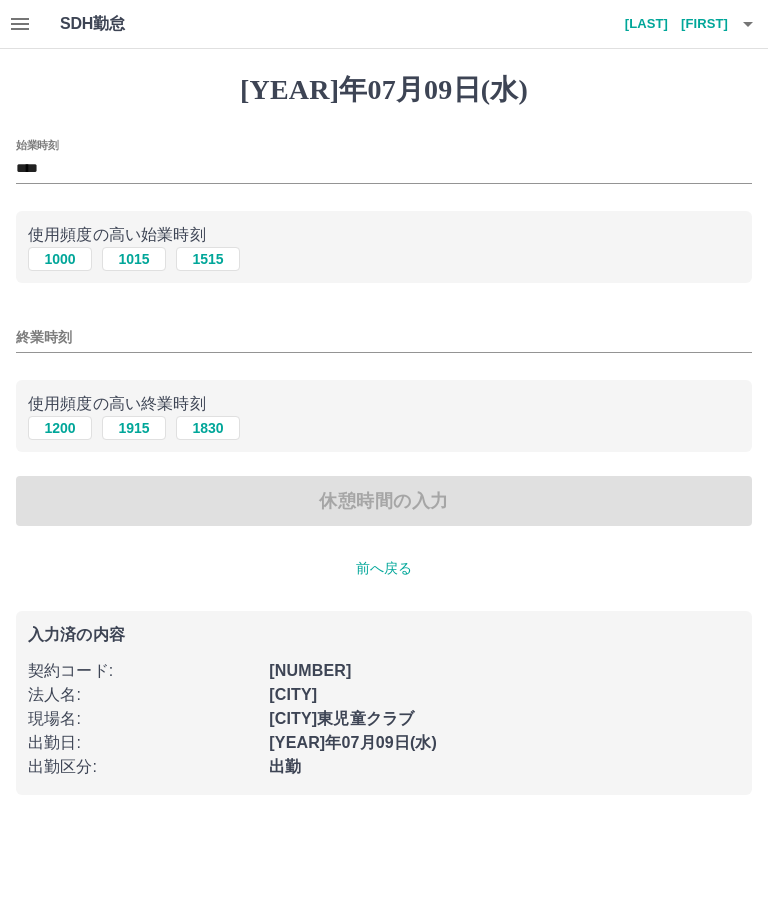 click on "1915" at bounding box center (134, 259) 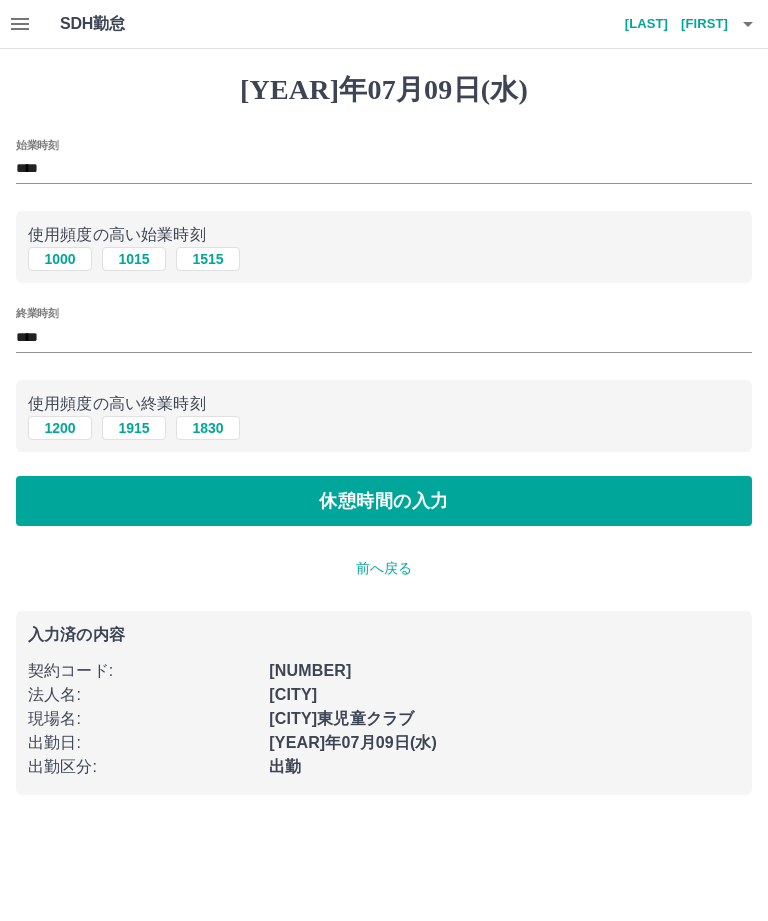 click on "休憩時間の入力" at bounding box center (384, 501) 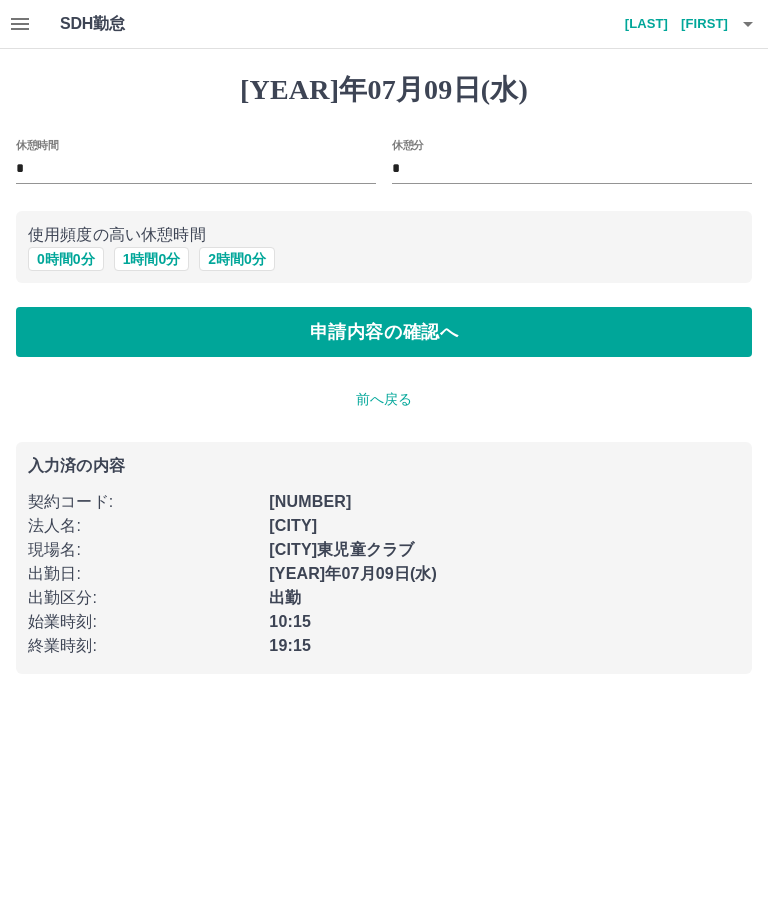 click on "1 時間 0 分" at bounding box center [152, 259] 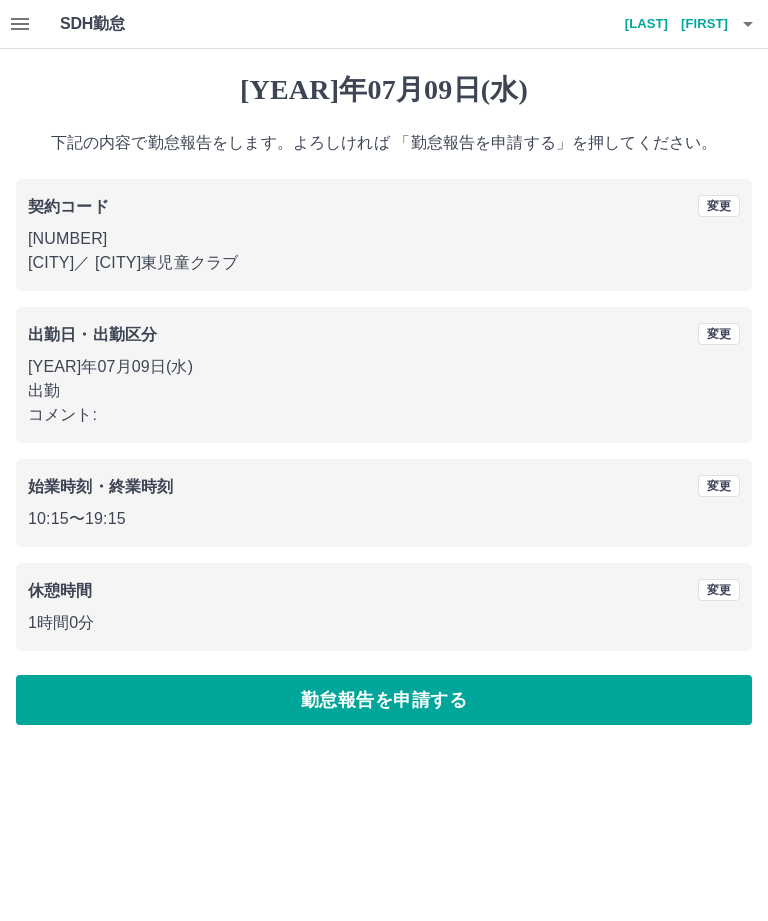 click on "勤怠報告を申請する" at bounding box center [384, 700] 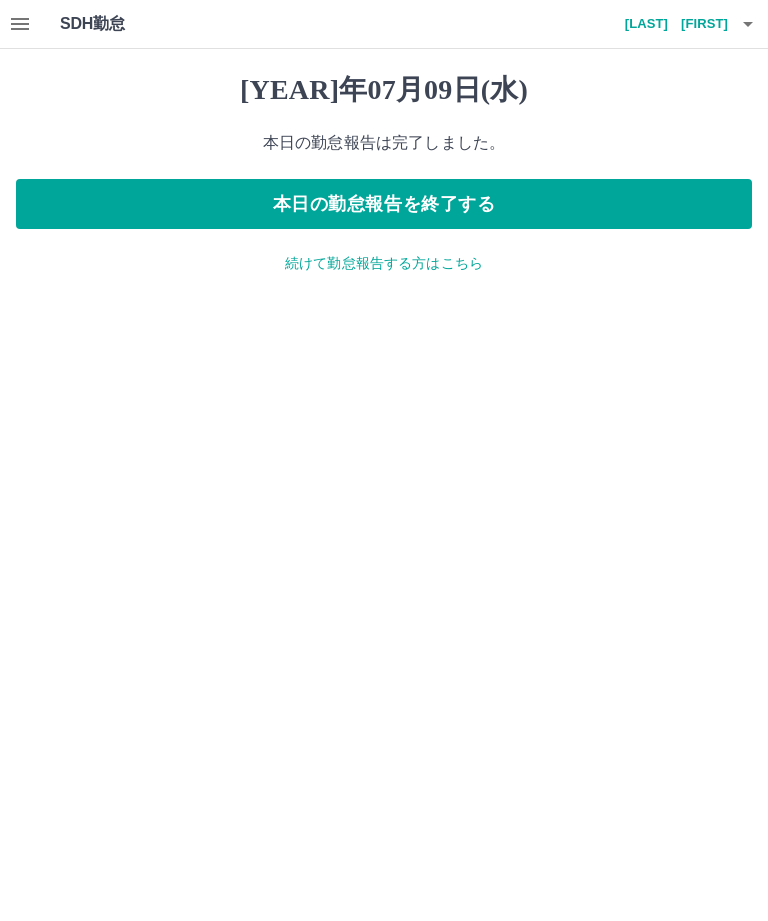 click at bounding box center (20, 24) 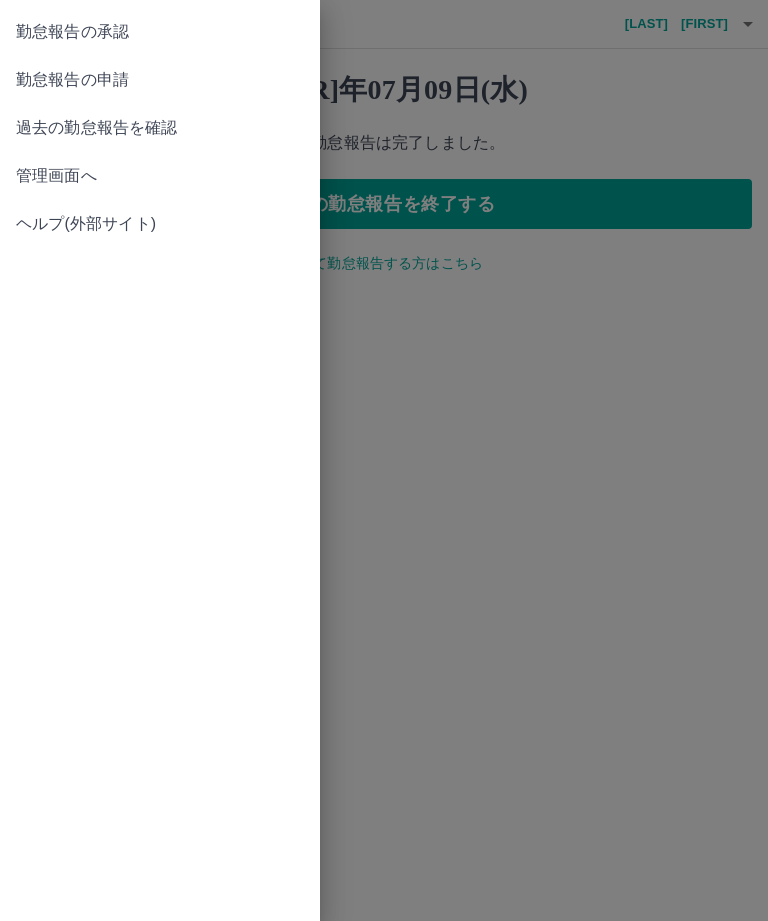 click on "勤怠報告の承認" at bounding box center [160, 32] 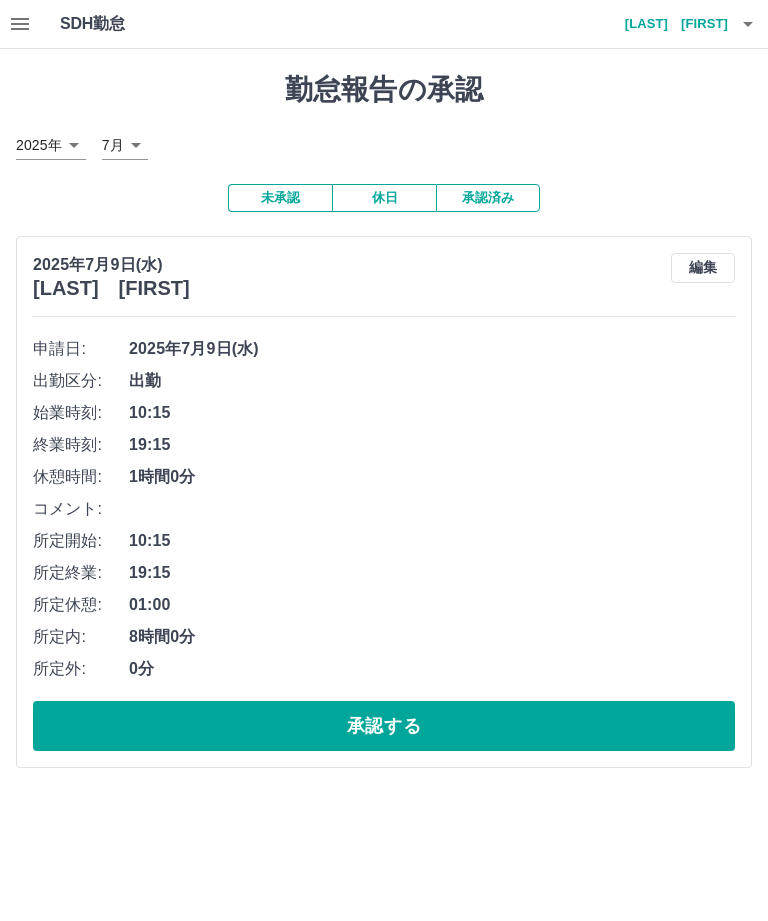 click on "承認する" at bounding box center [384, 726] 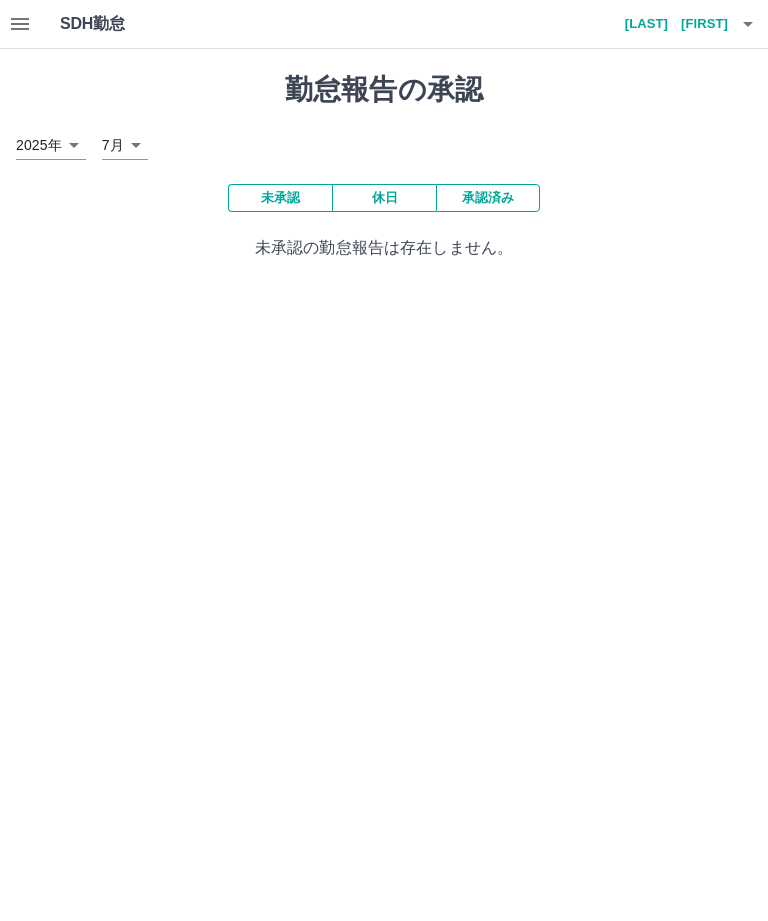 click on "SDH勤怠 戸田　節子 勤怠報告の承認 [YEAR]年 **** 7月 * 未承認 休日 承認済み 未承認の勤怠報告は存在しません。 SDH勤怠" at bounding box center [384, 142] 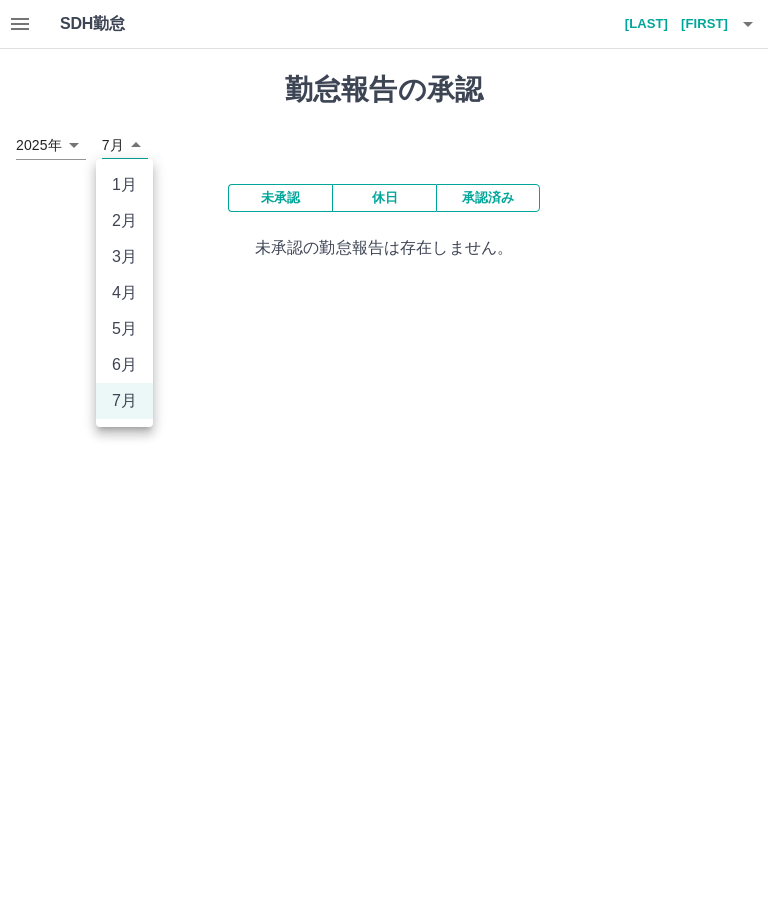 click on "6月" at bounding box center (124, 365) 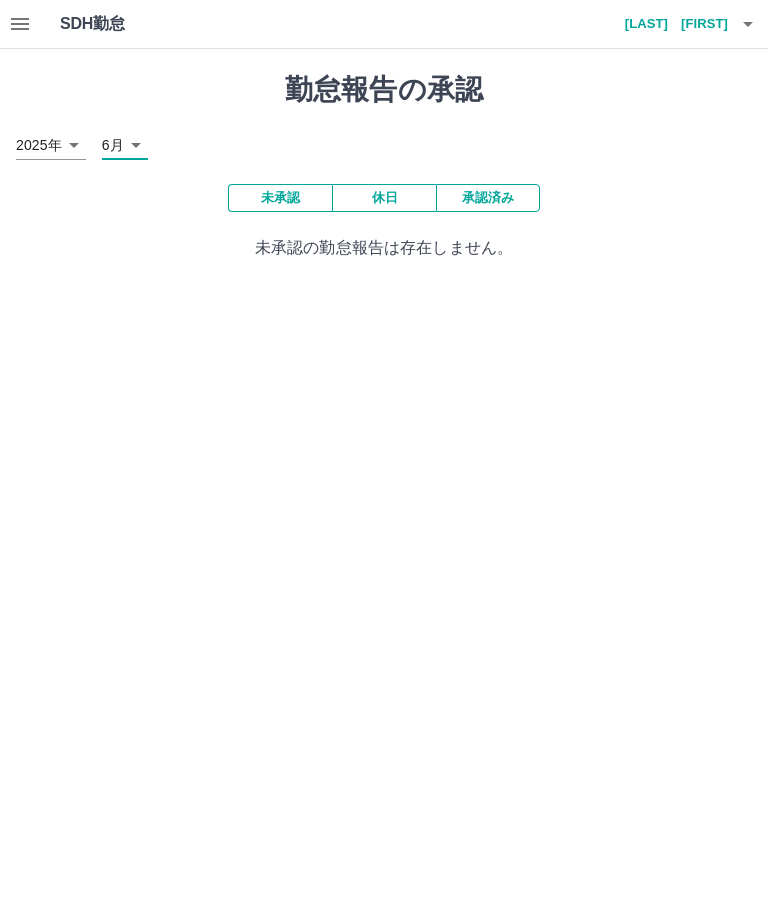 click at bounding box center [748, 24] 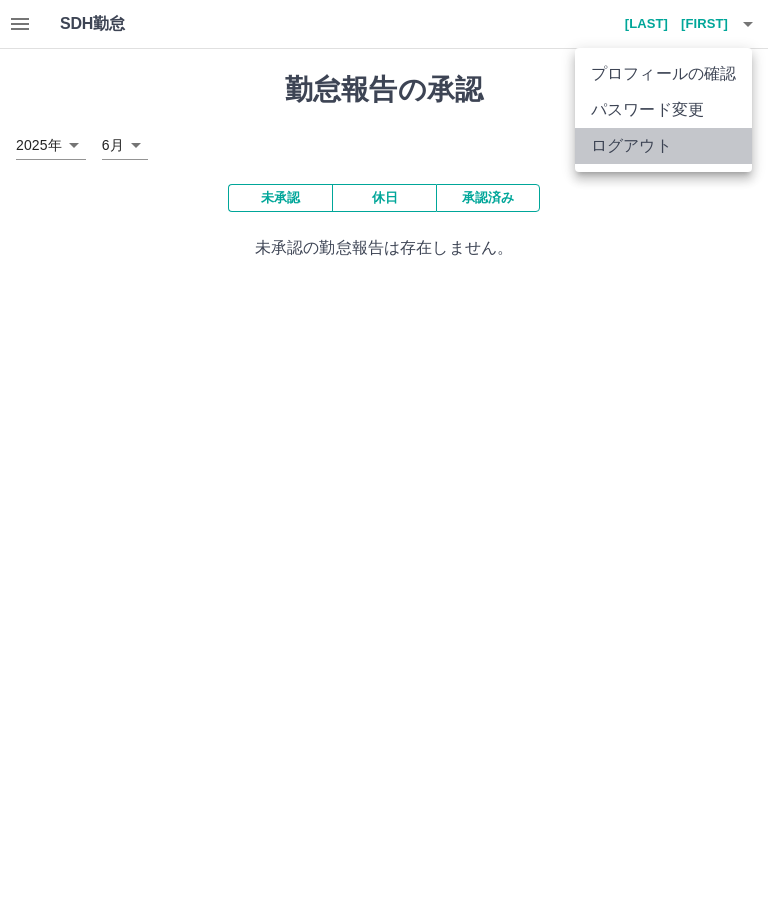 click on "ログアウト" at bounding box center [663, 146] 